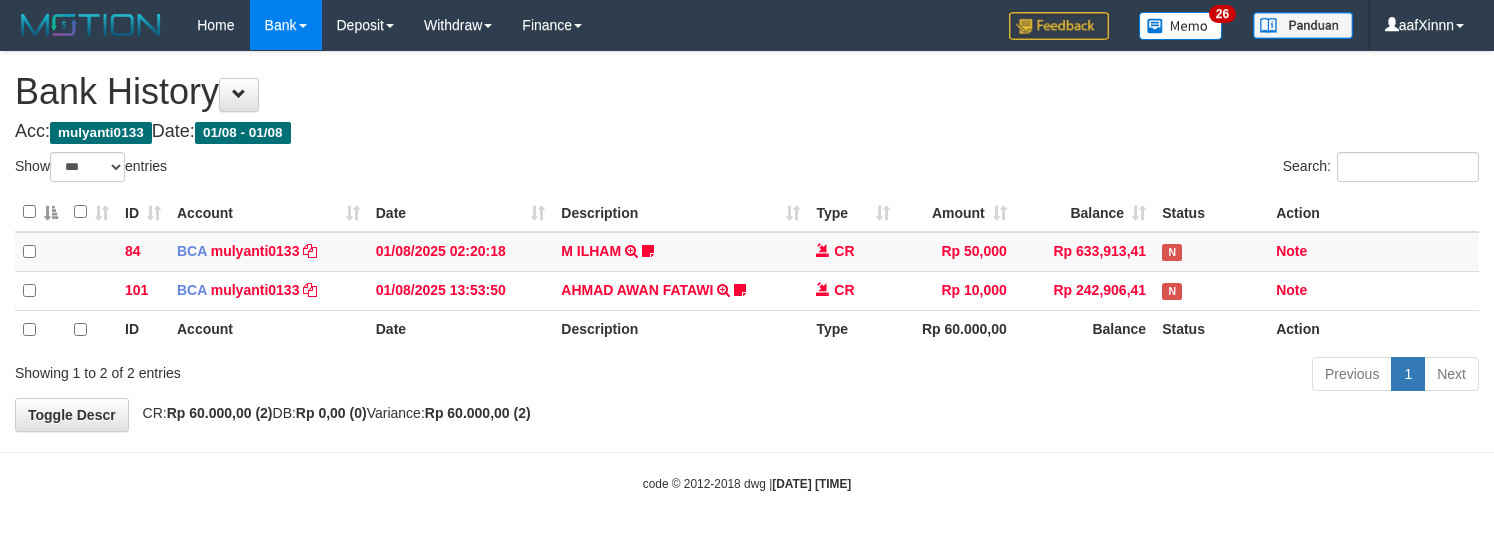 select on "***" 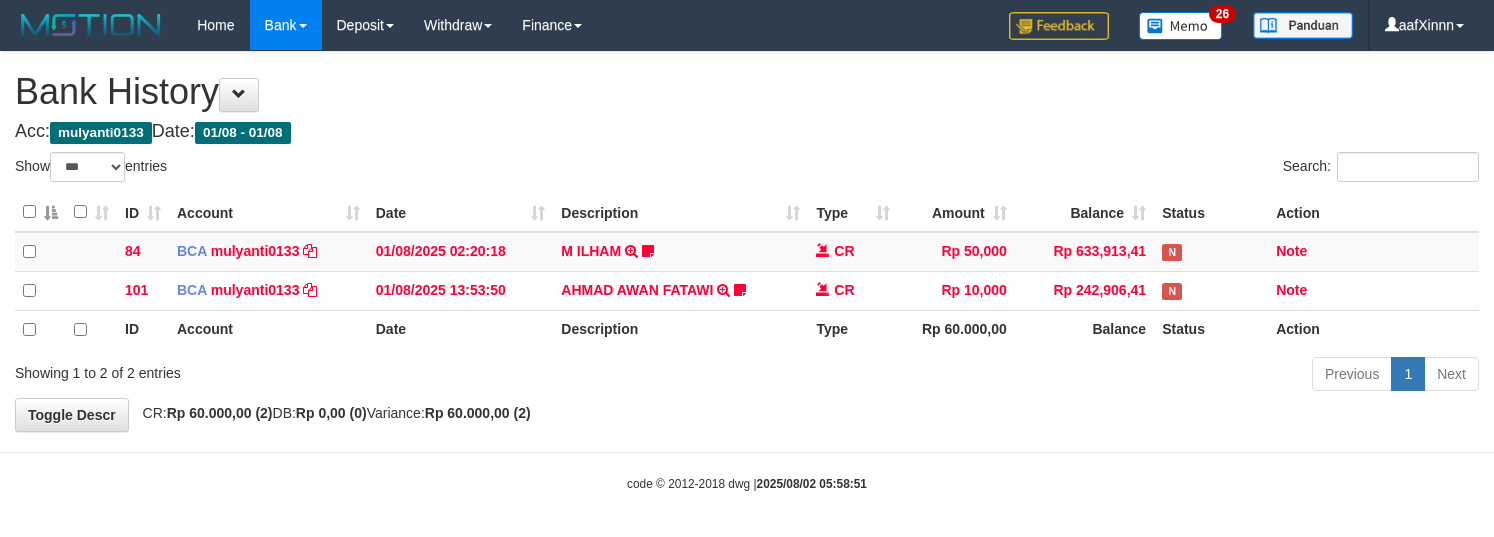 select on "***" 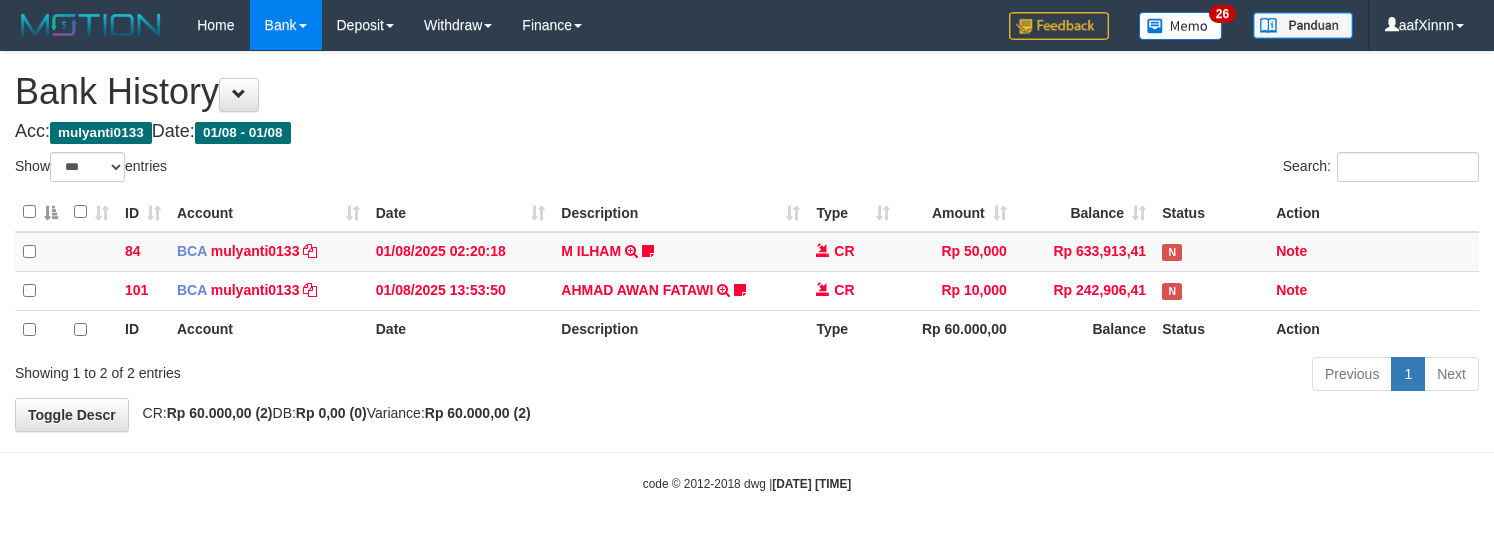 select on "***" 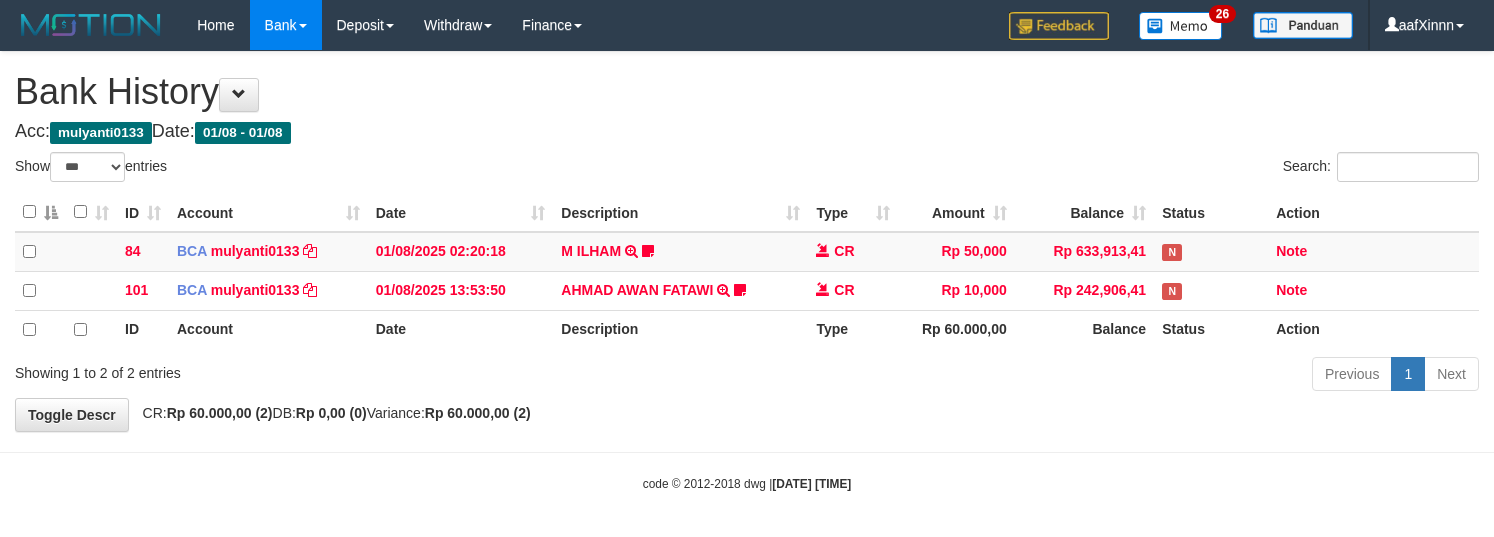 select on "***" 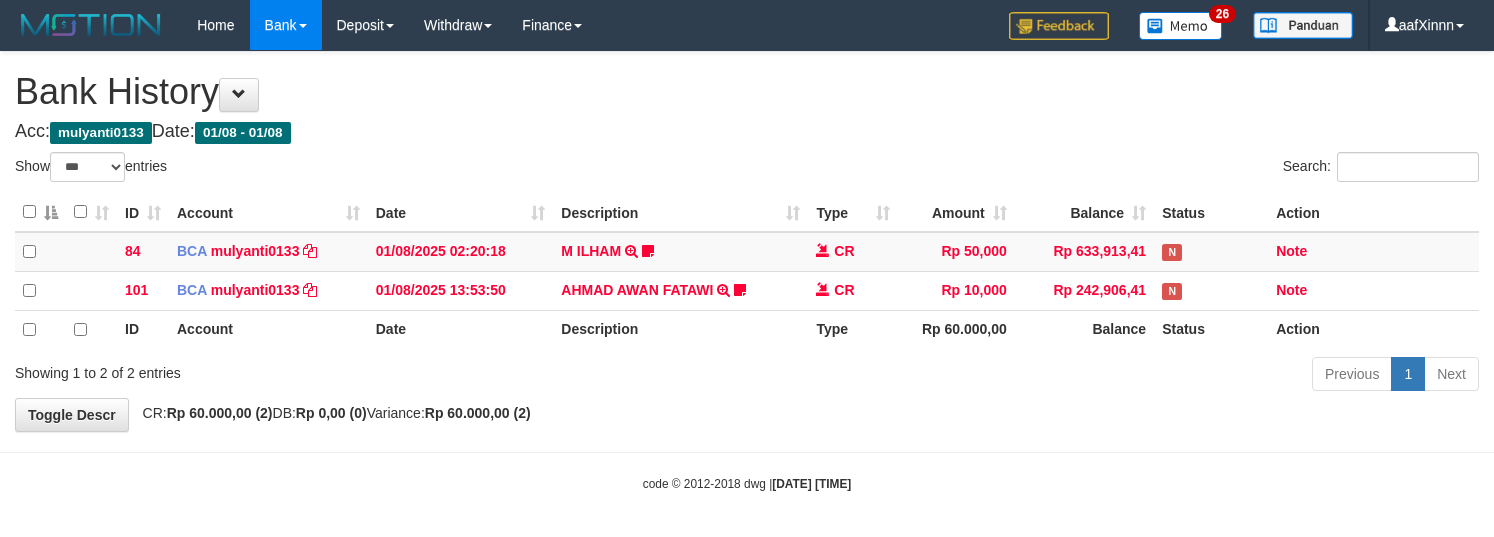 select on "***" 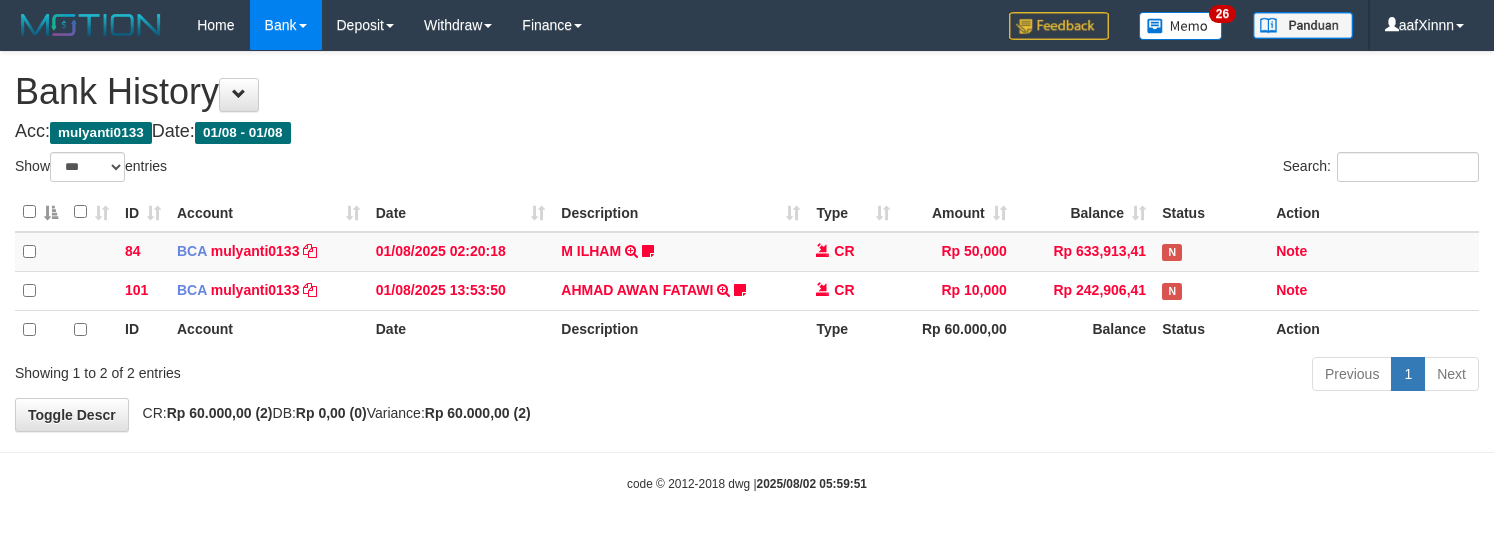 select on "***" 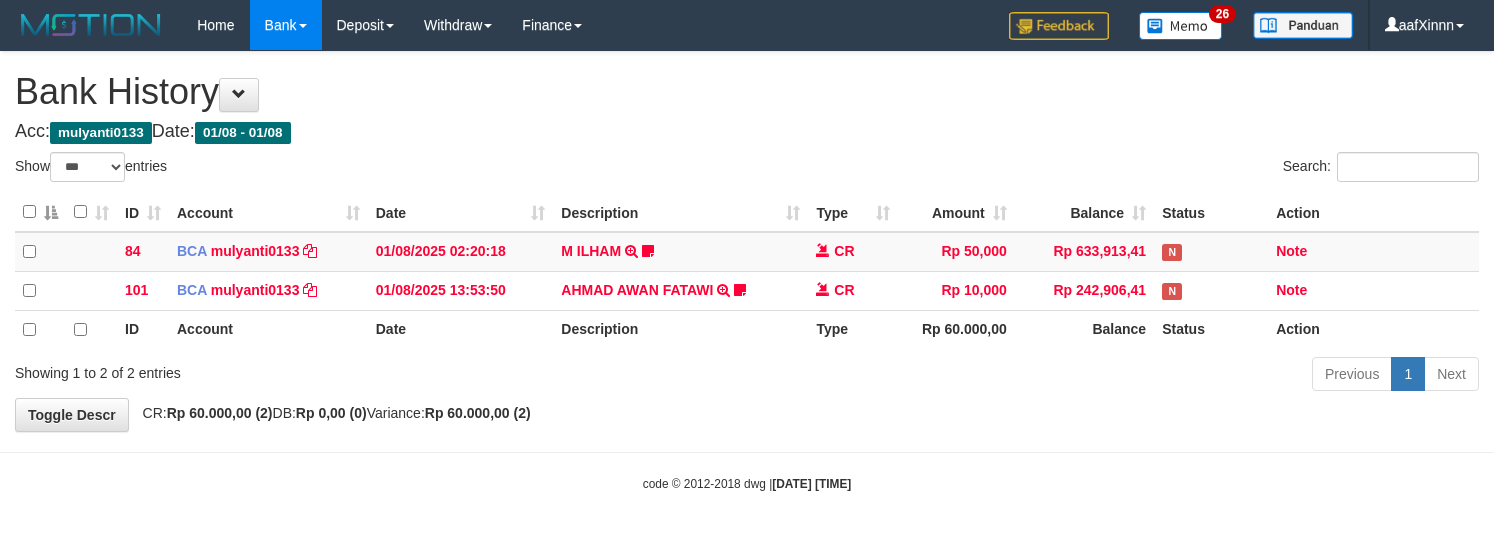 select on "***" 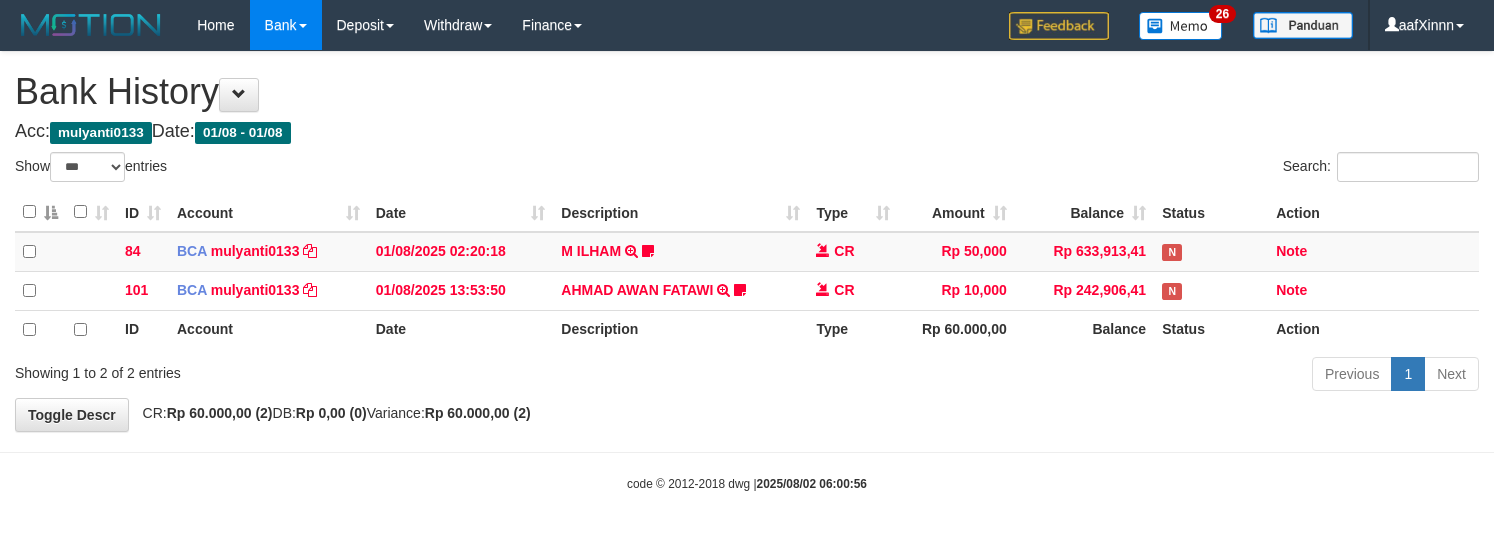 select on "***" 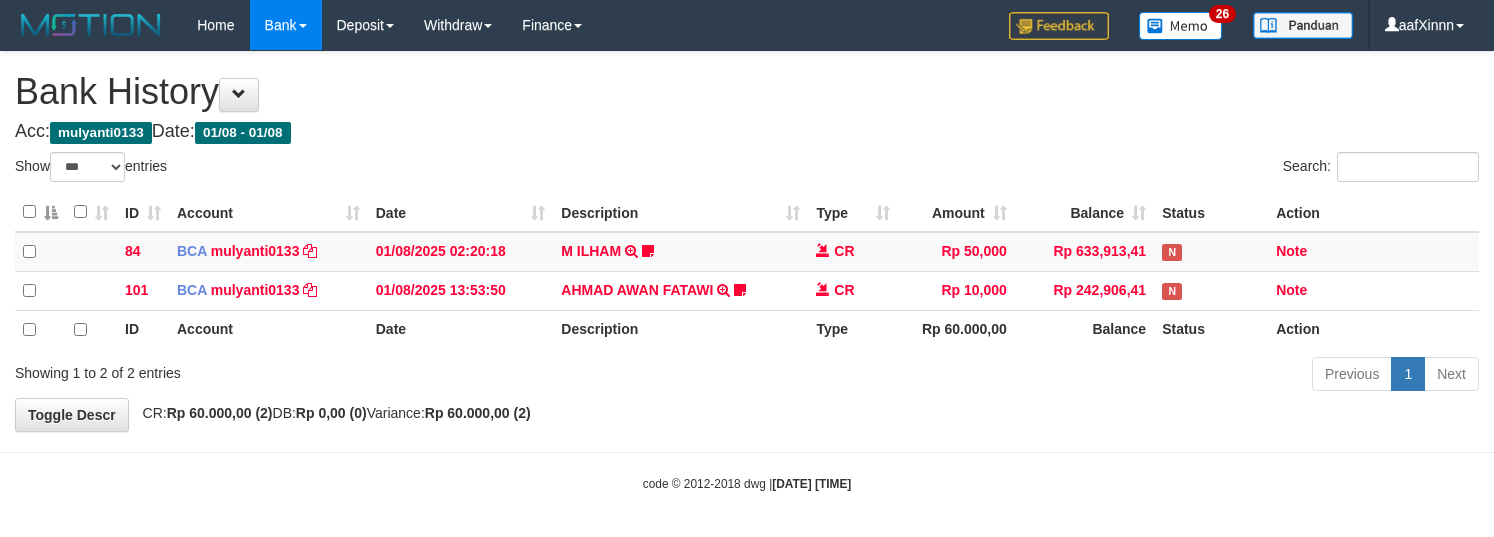 select on "***" 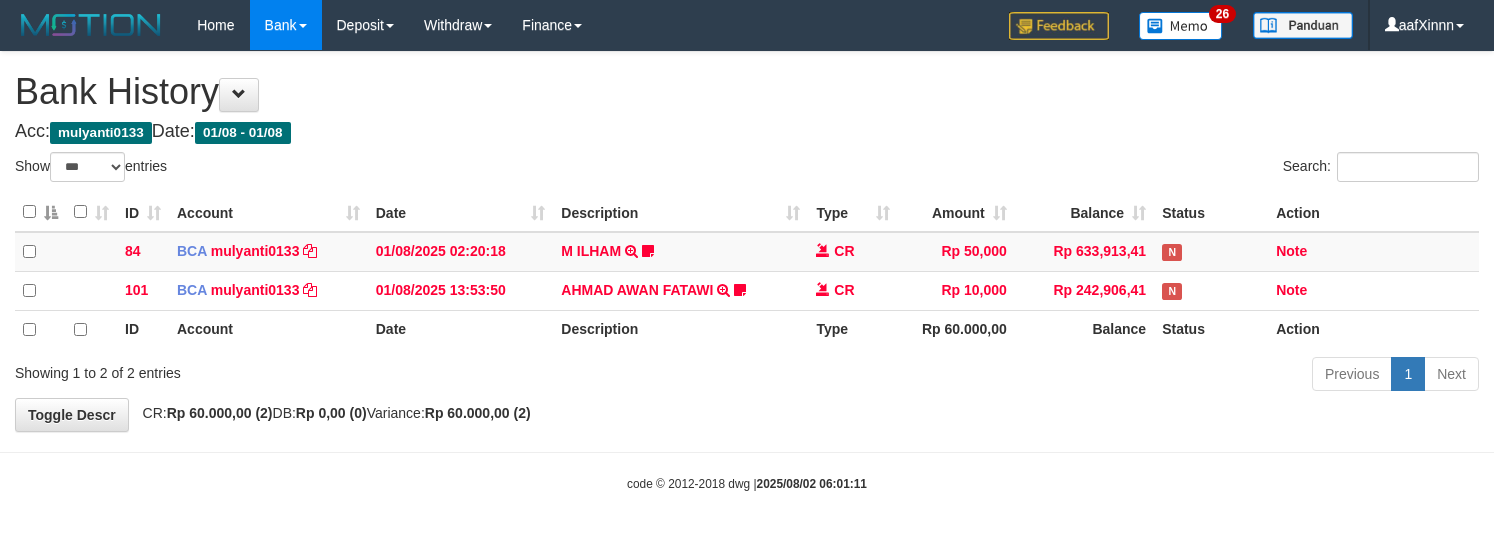 select on "***" 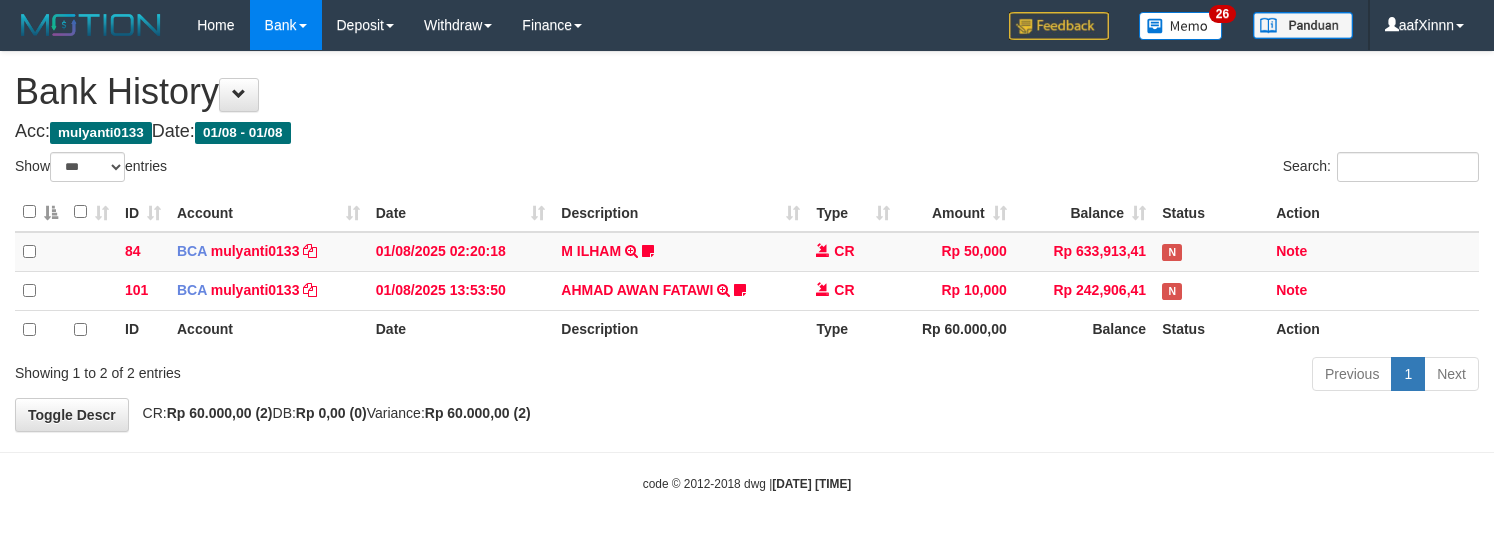 select on "***" 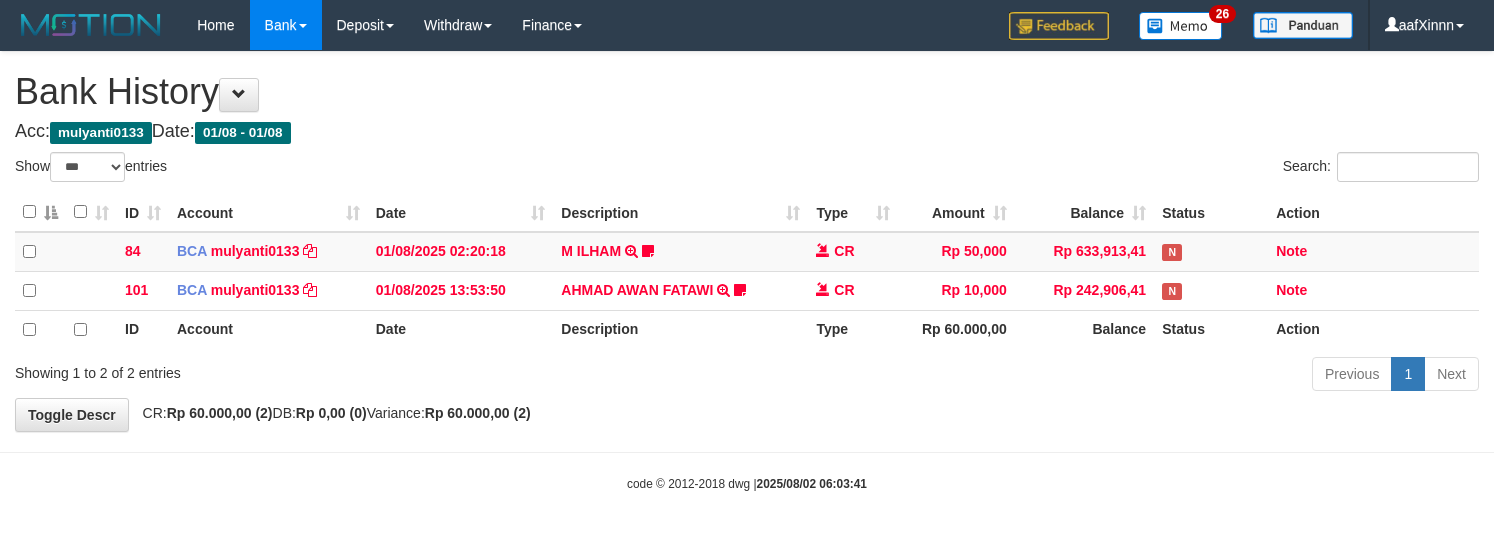 select on "***" 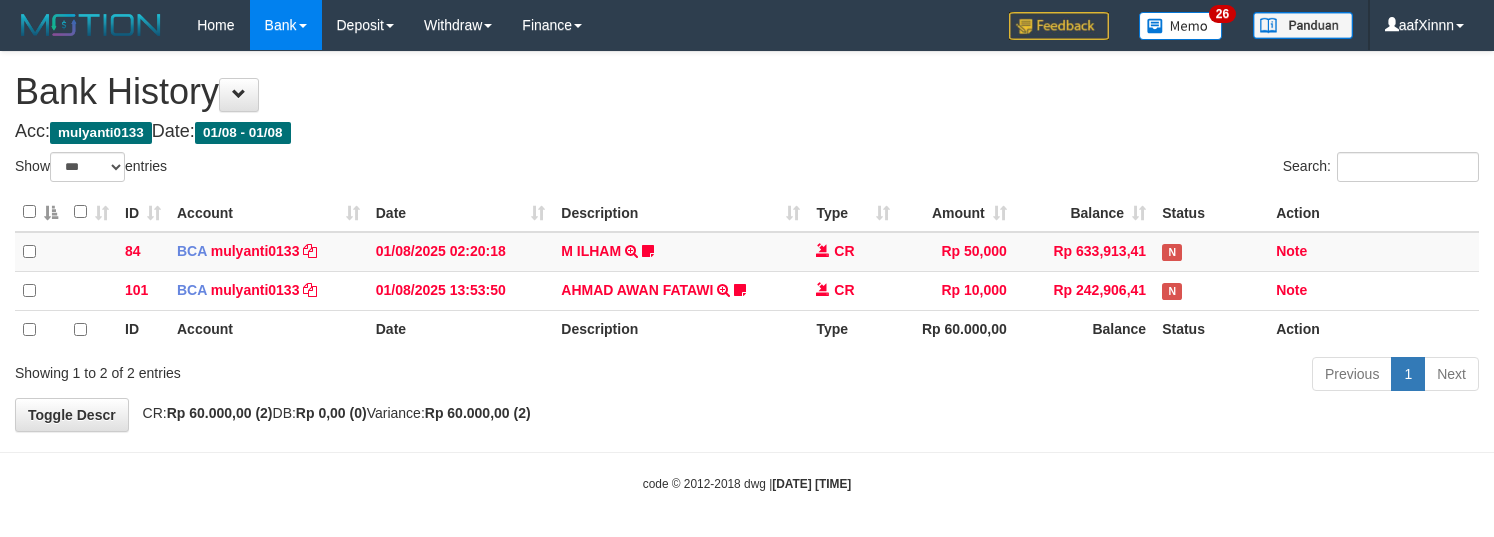 select on "***" 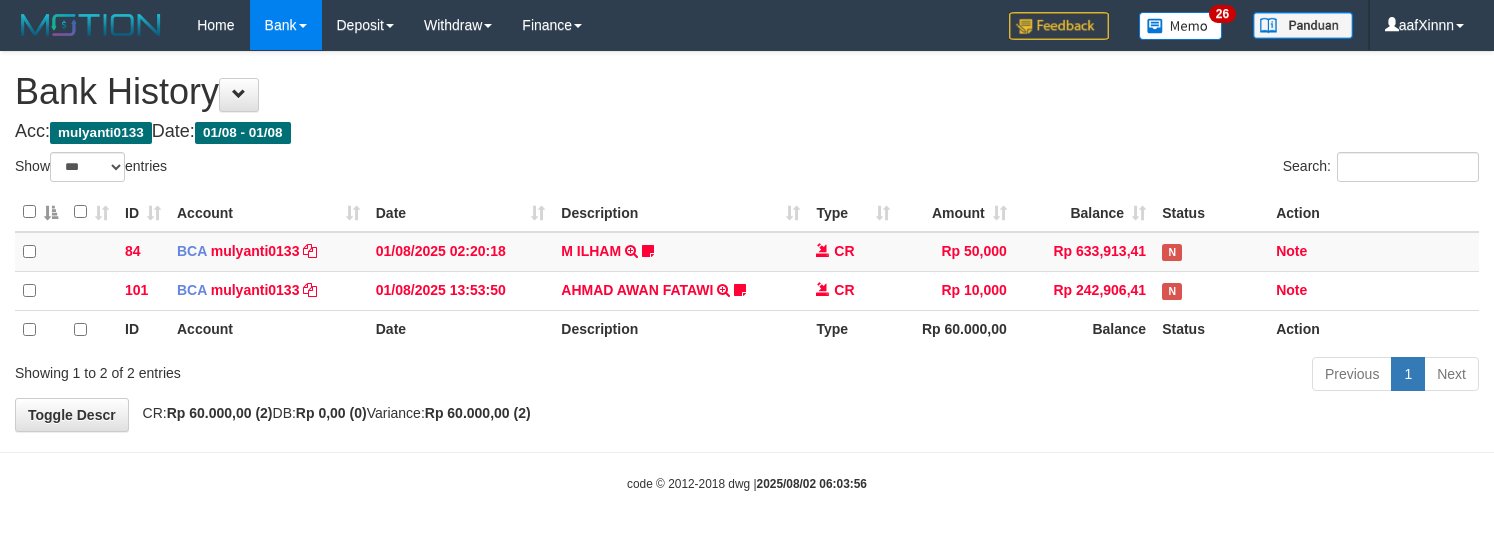 select on "***" 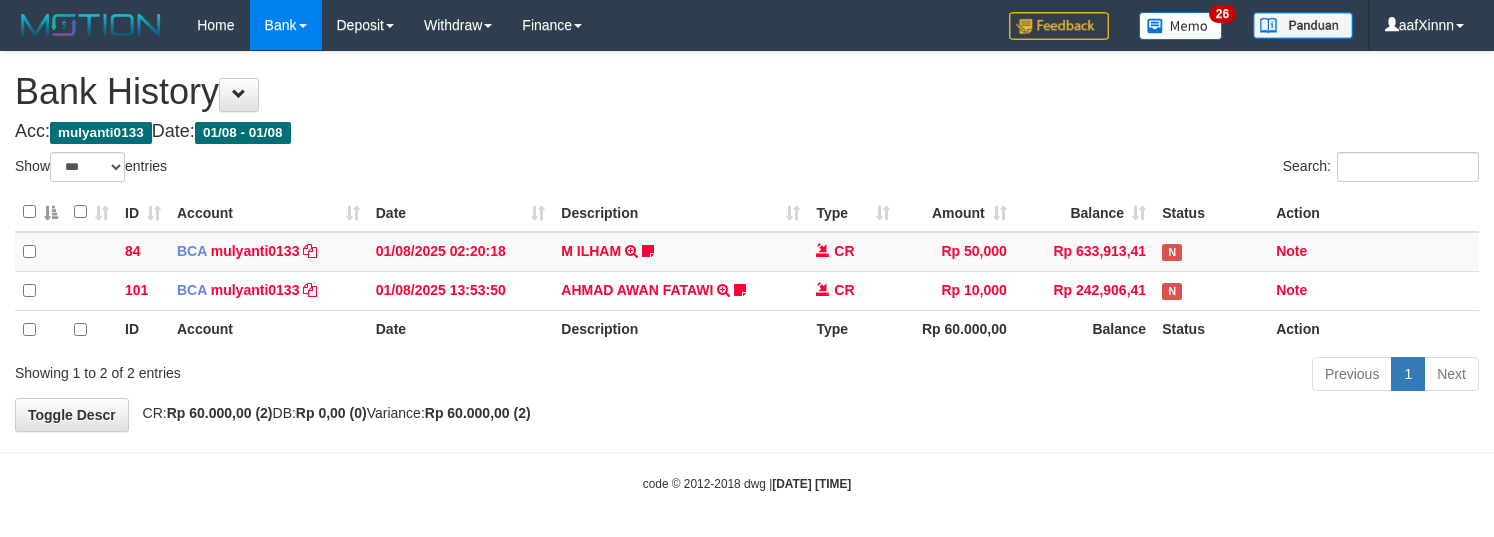 select on "***" 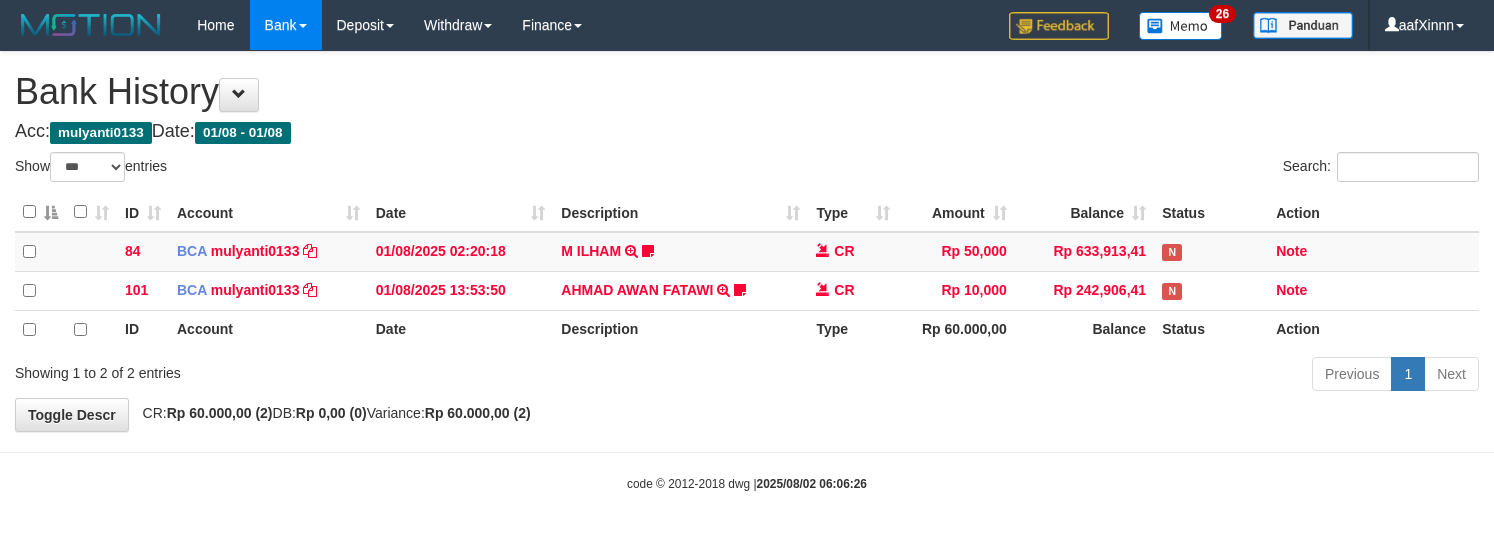 select on "***" 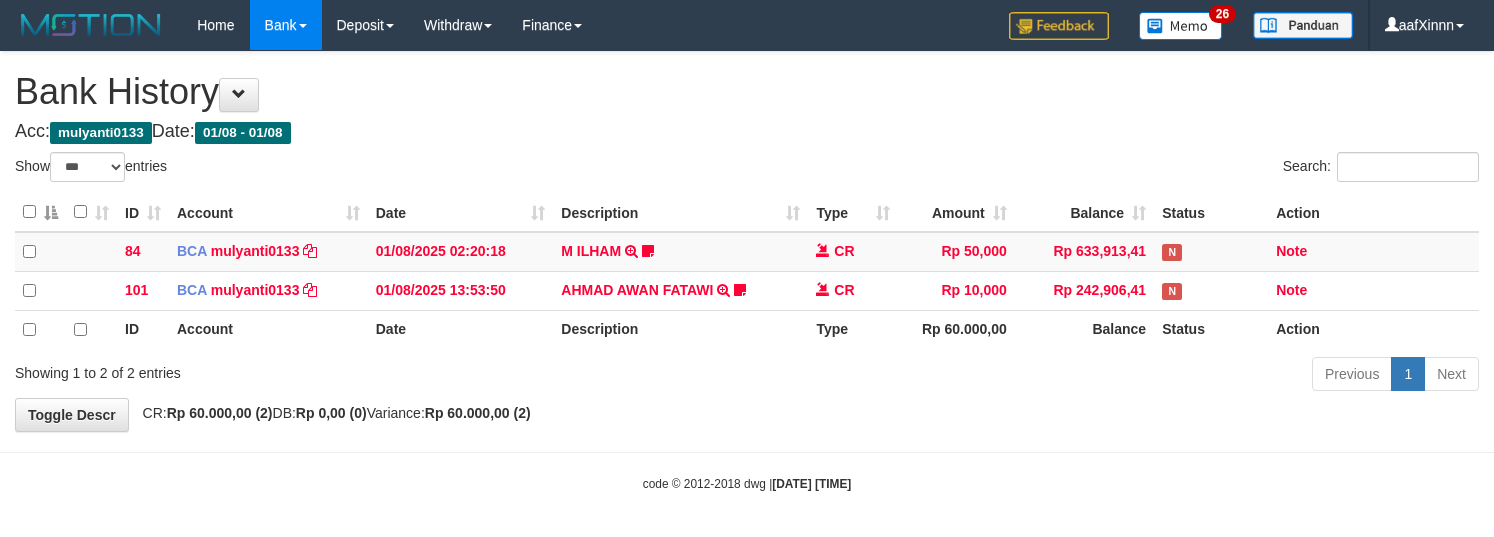 select on "***" 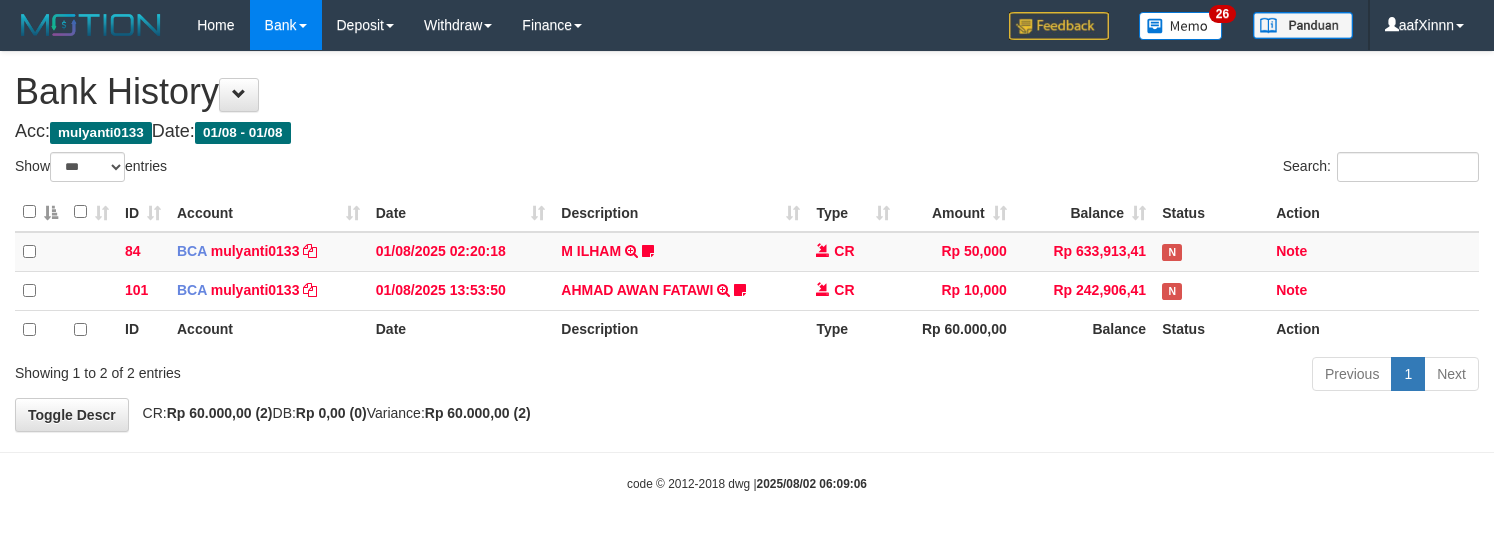 select on "***" 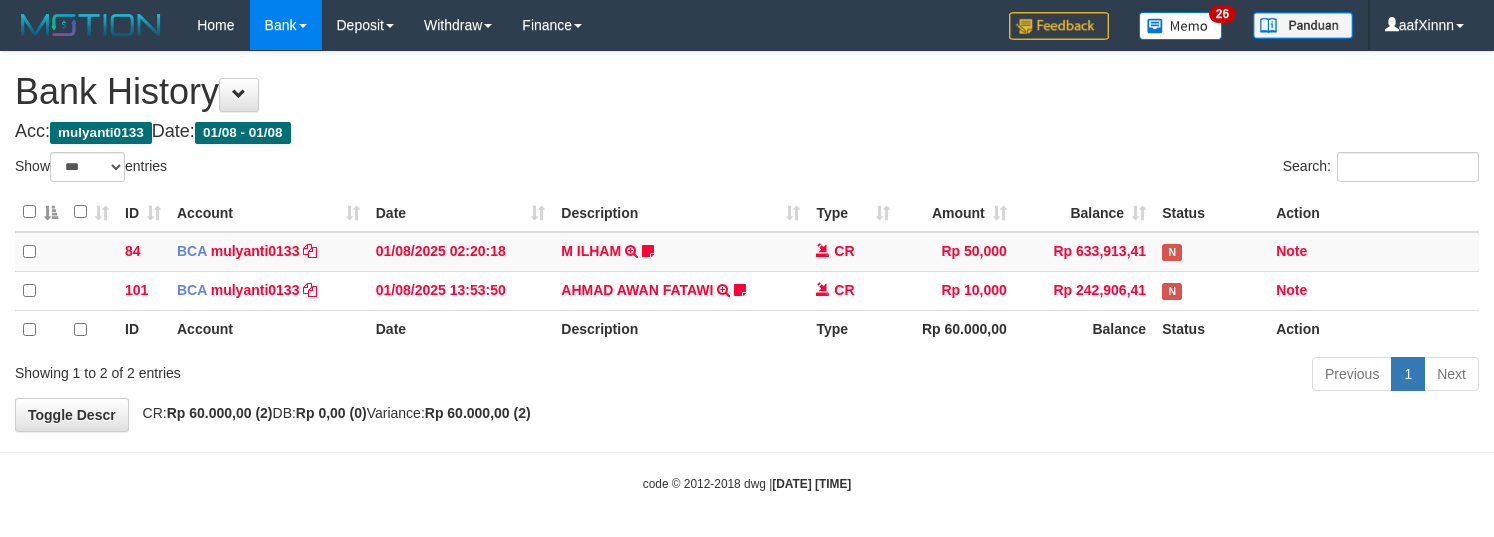 select on "***" 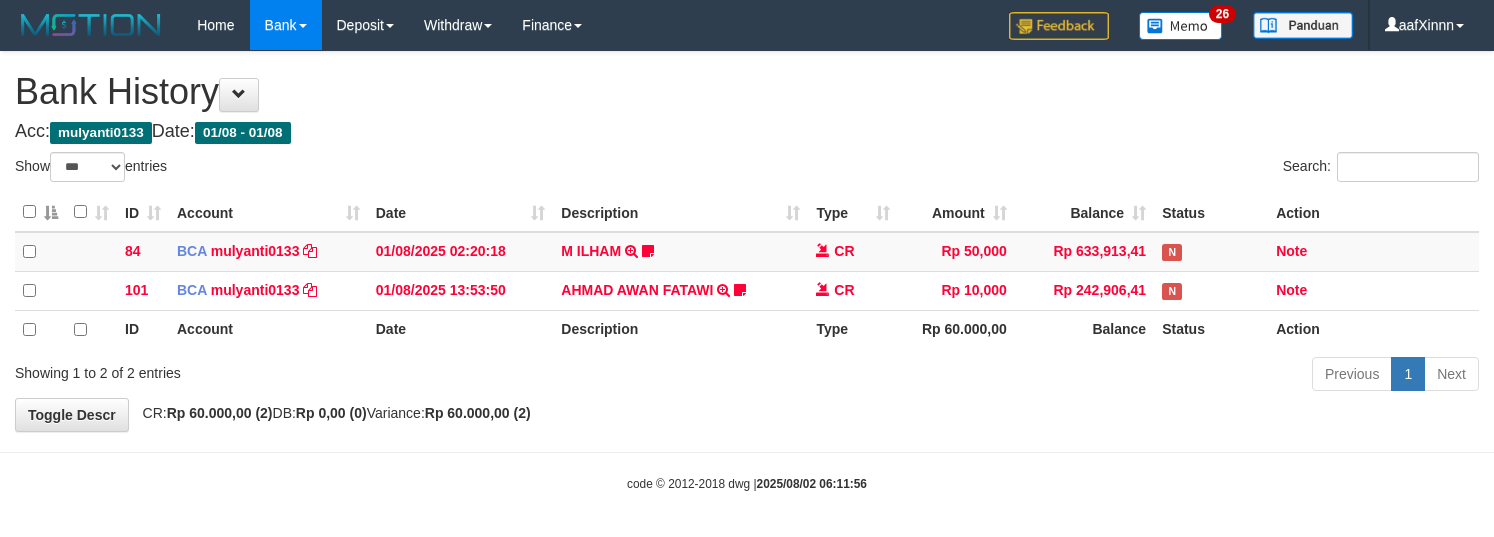 select on "***" 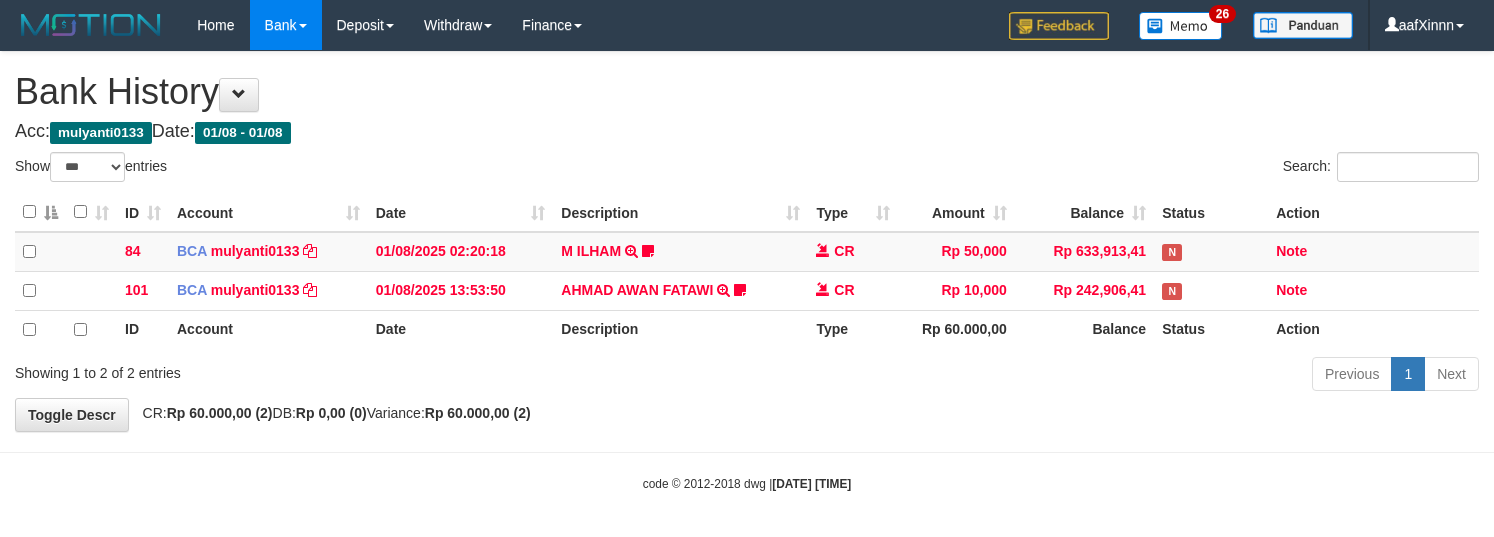 select on "***" 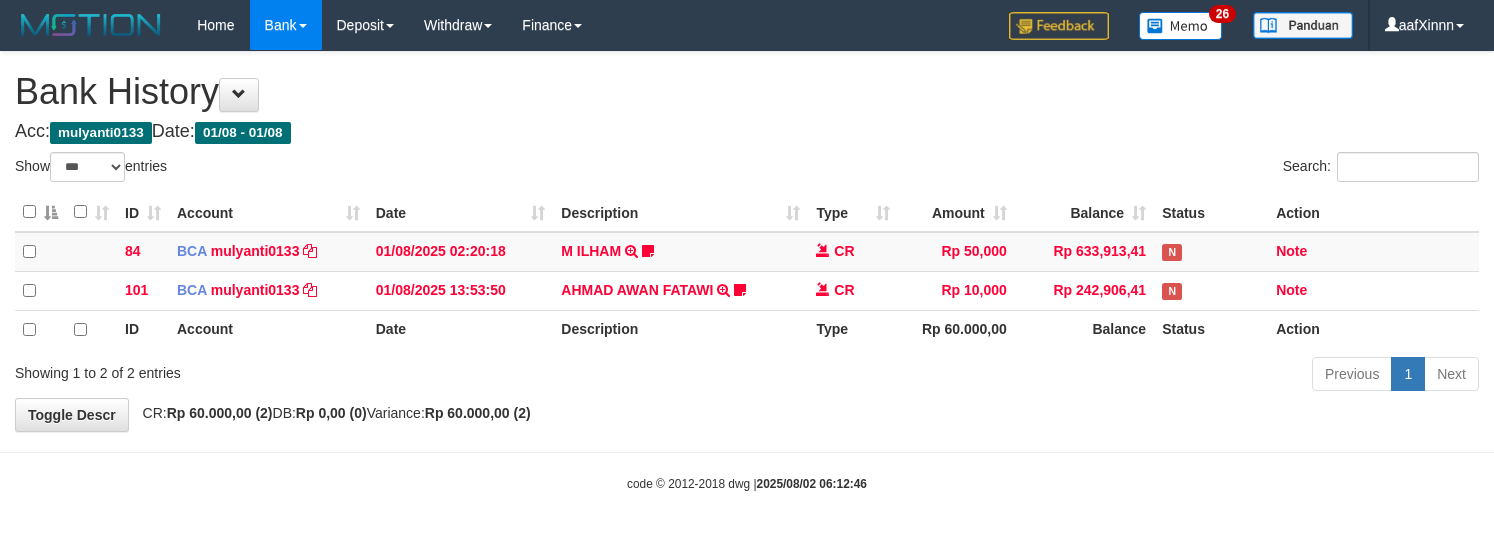 select on "***" 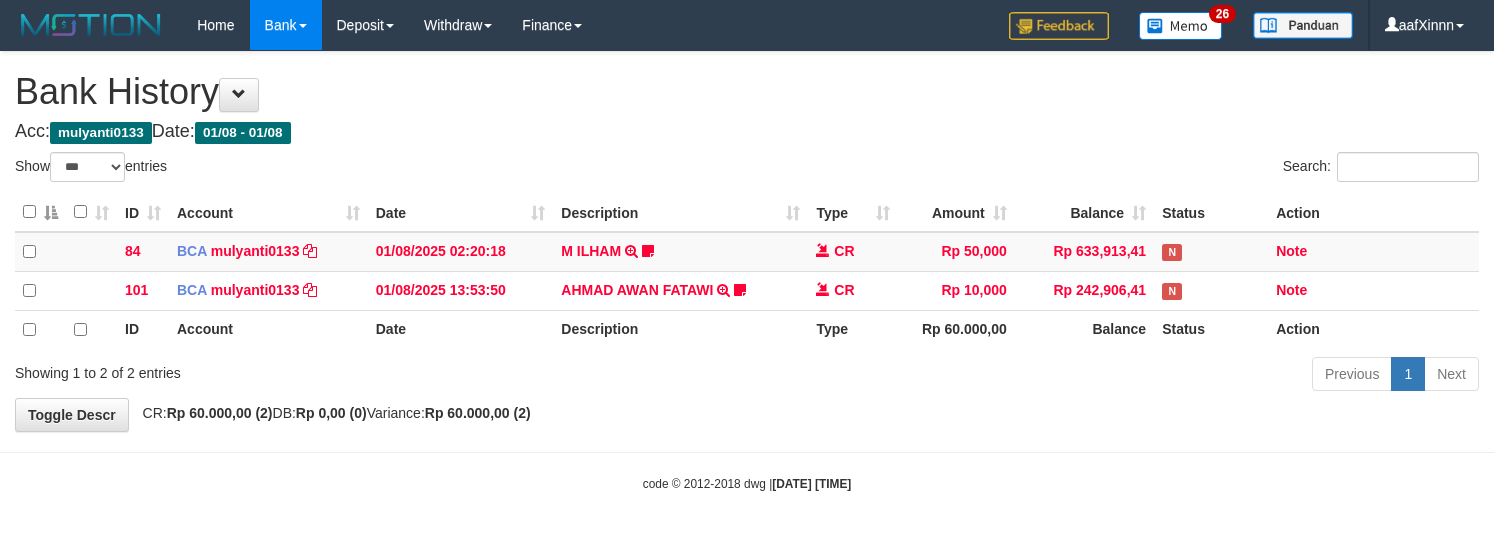 select on "***" 